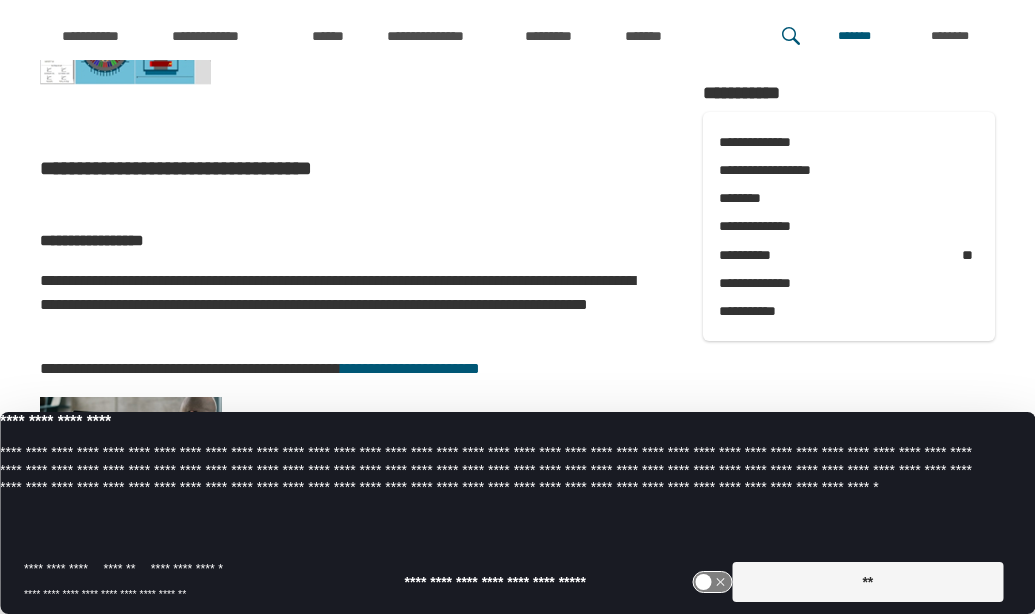 scroll, scrollTop: 12806, scrollLeft: 0, axis: vertical 